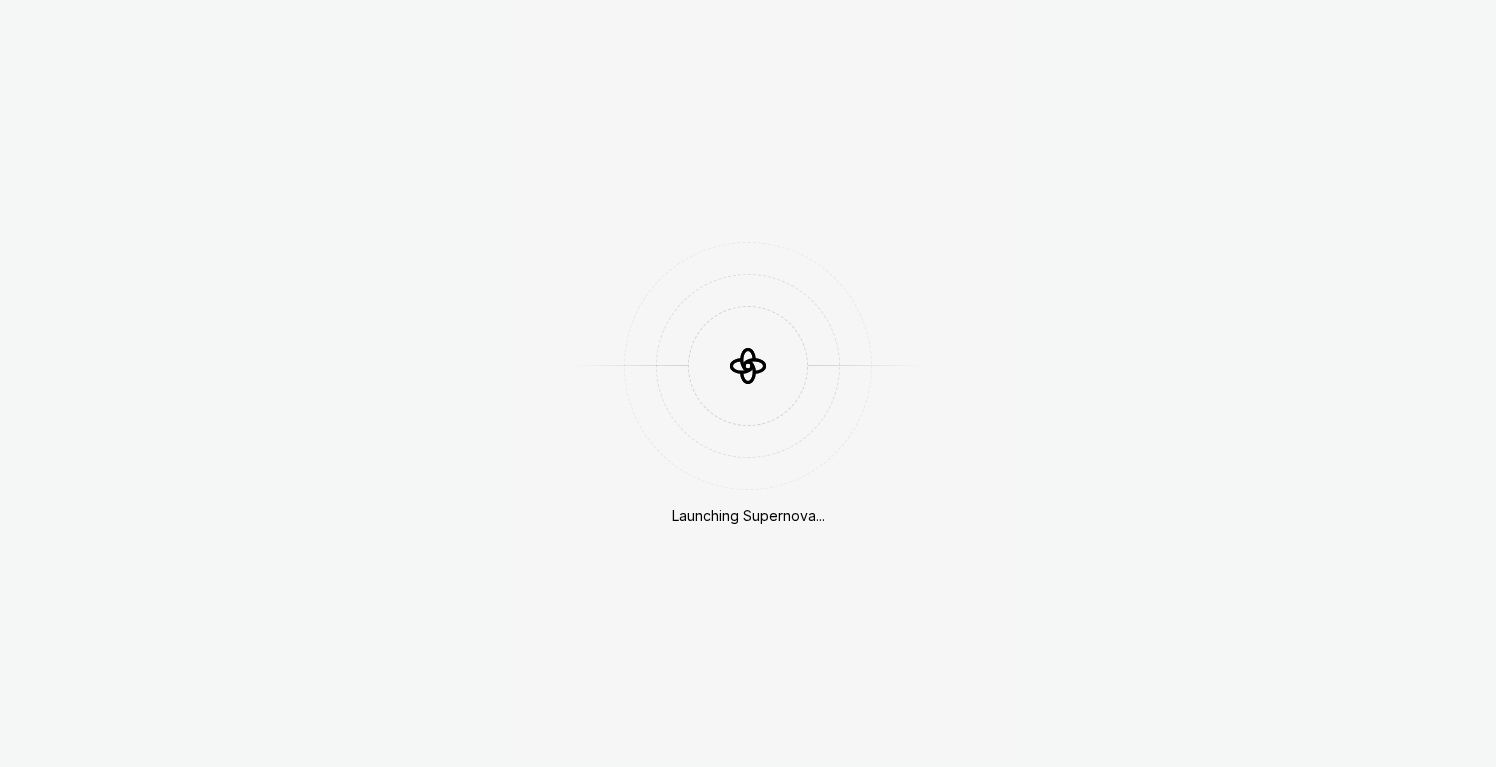 scroll, scrollTop: 0, scrollLeft: 0, axis: both 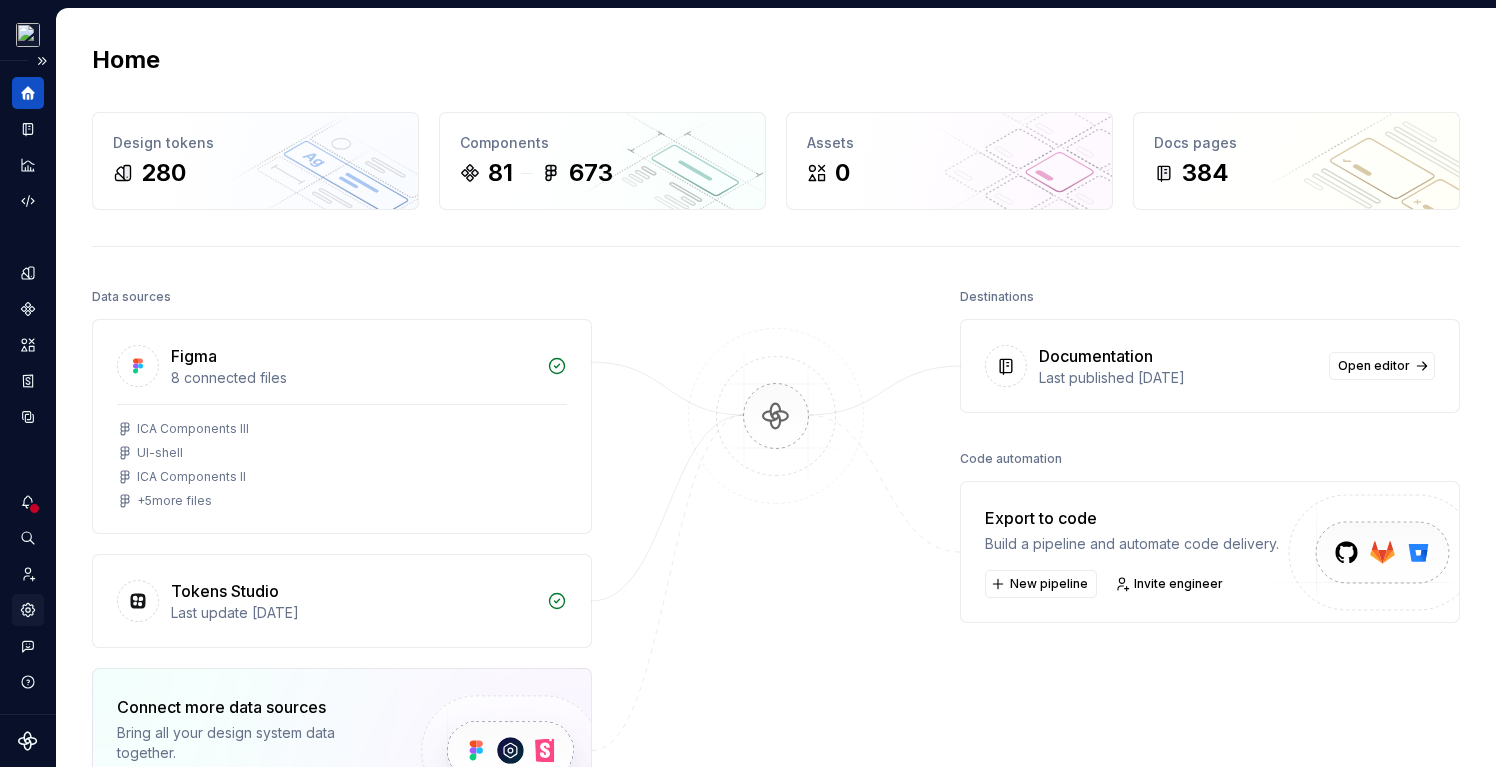 click 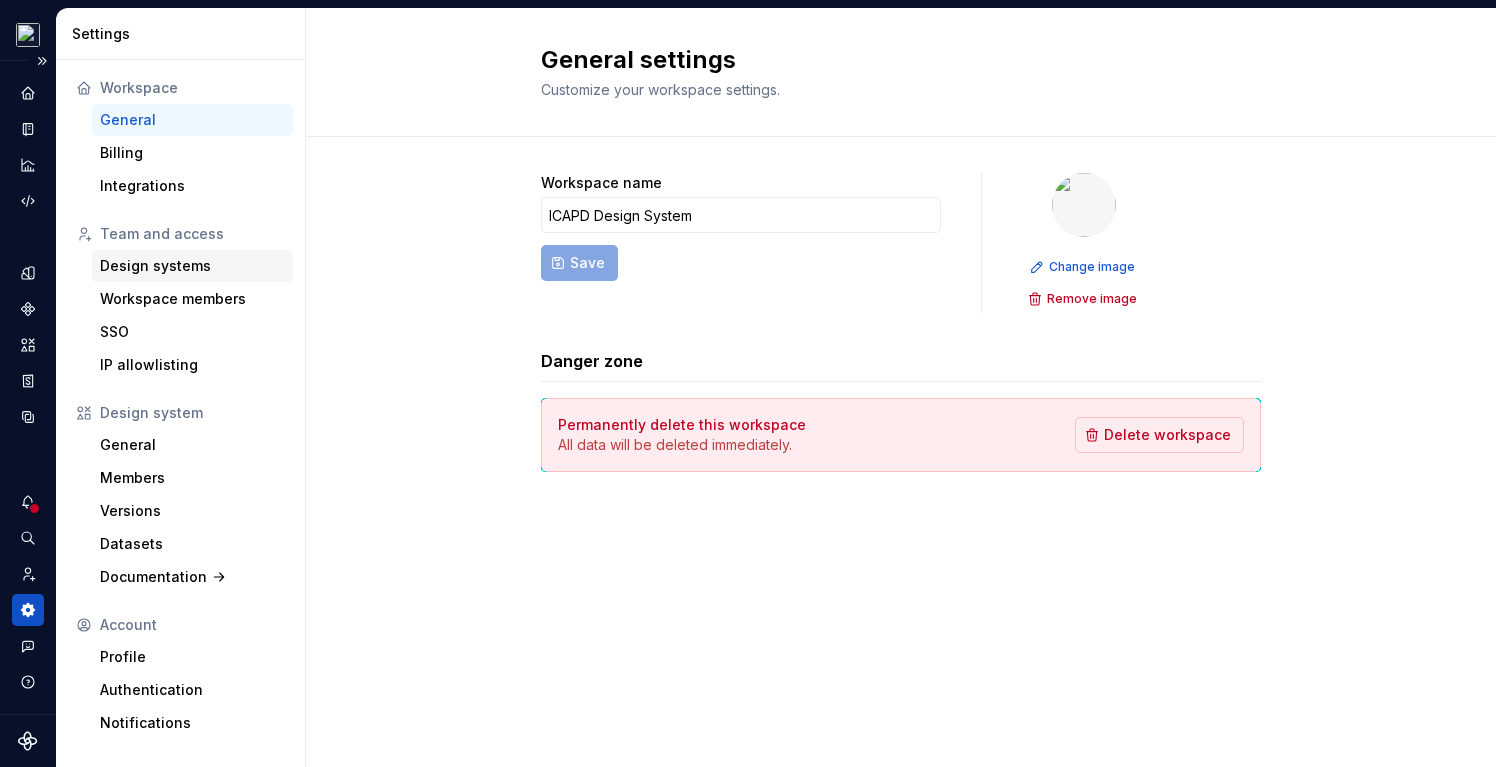click on "Design systems" at bounding box center [192, 266] 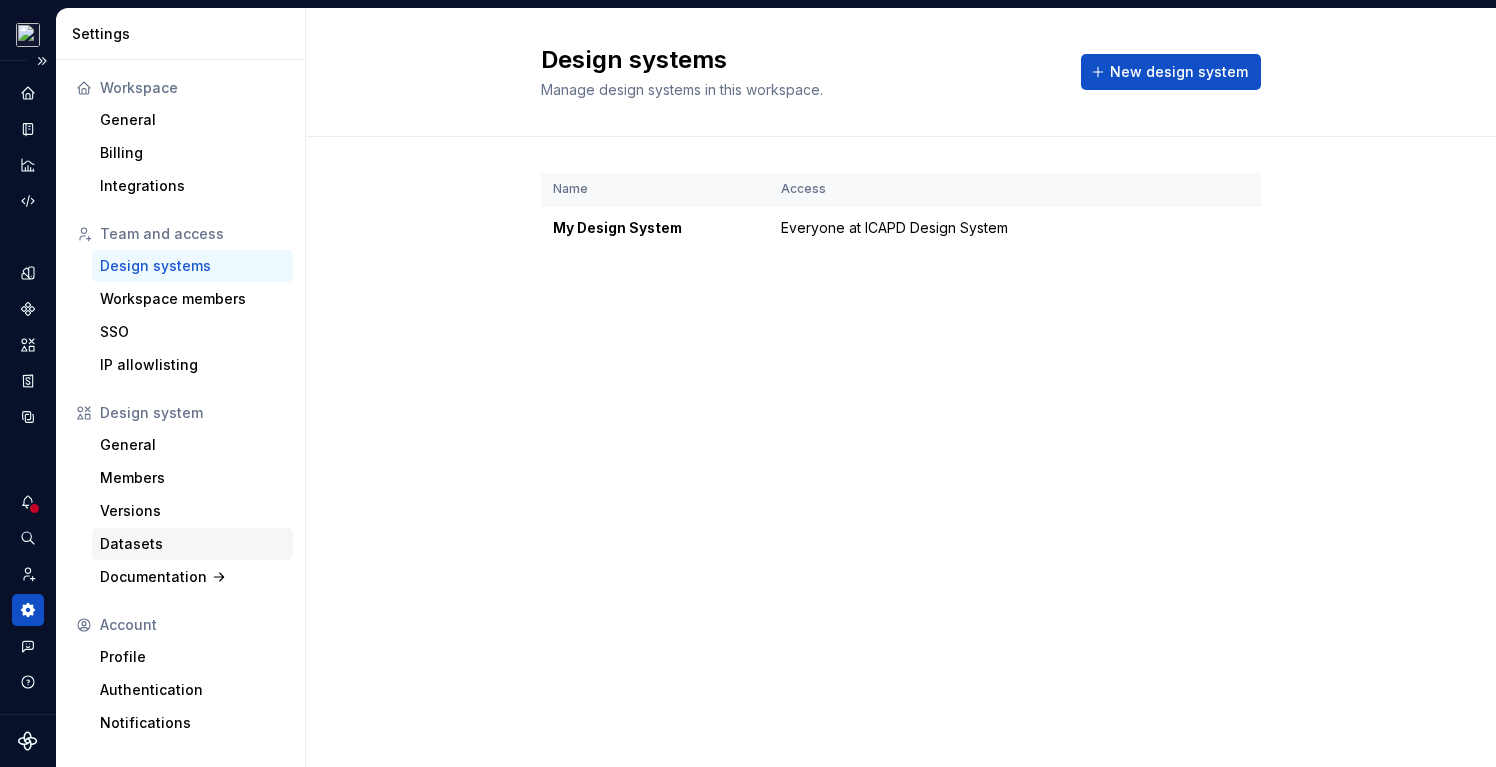 click on "Datasets" at bounding box center [192, 544] 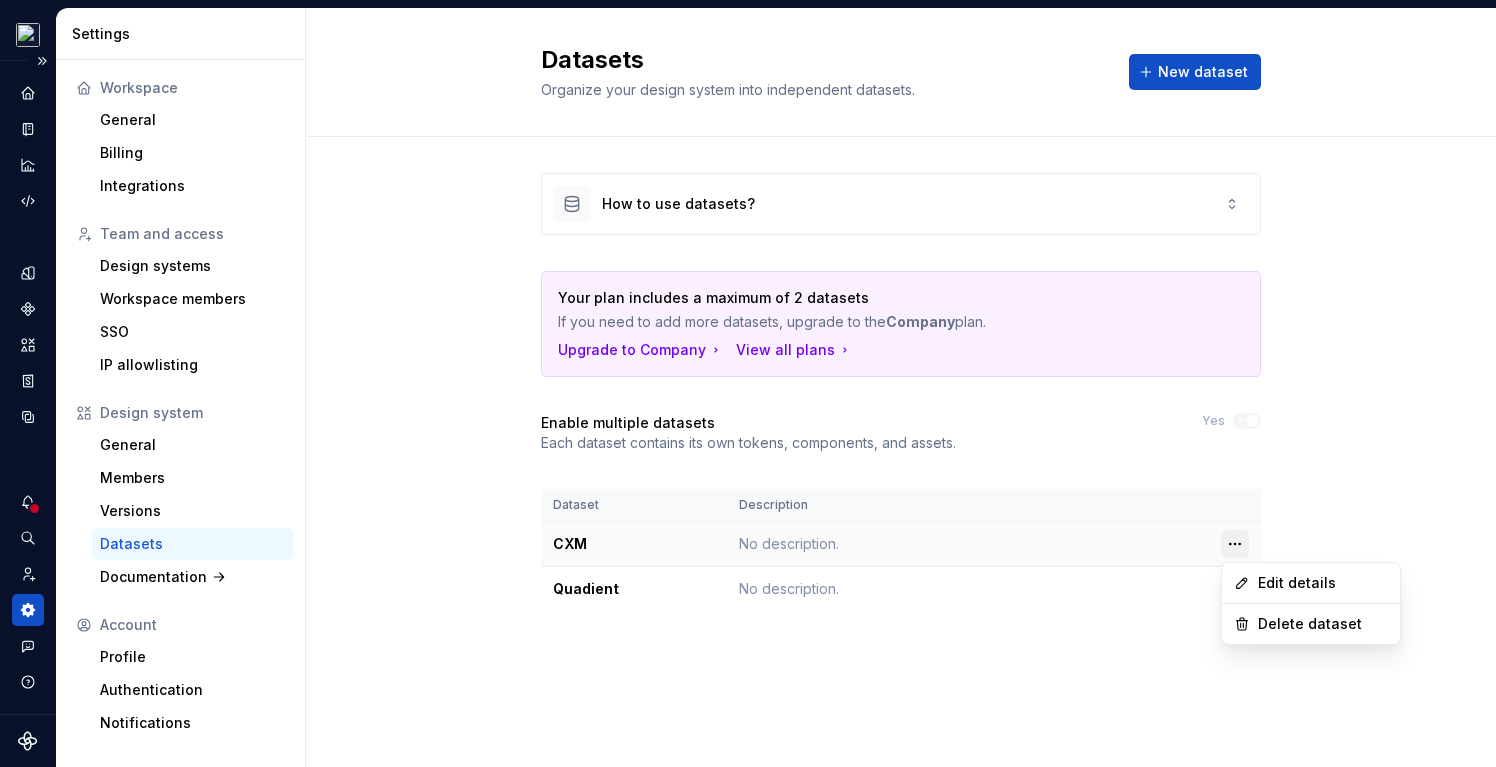click on "My Design System I( Dataset Quadient Settings Workspace General Billing Integrations Team and access Design systems Workspace members SSO IP allowlisting Design system General Members Versions Datasets Documentation Account Profile Authentication Notifications Datasets Organize your design system into independent datasets. New dataset How to use datasets? Your plan includes a maximum of 2 datasets If you need to add more datasets, upgrade to the  Company  plan. Upgrade to Company View all plans Enable multiple datasets Each dataset contains its own tokens, components, and assets. Yes Dataset Description CXM No description. Quadient No description.
Edit details Delete dataset" at bounding box center [748, 383] 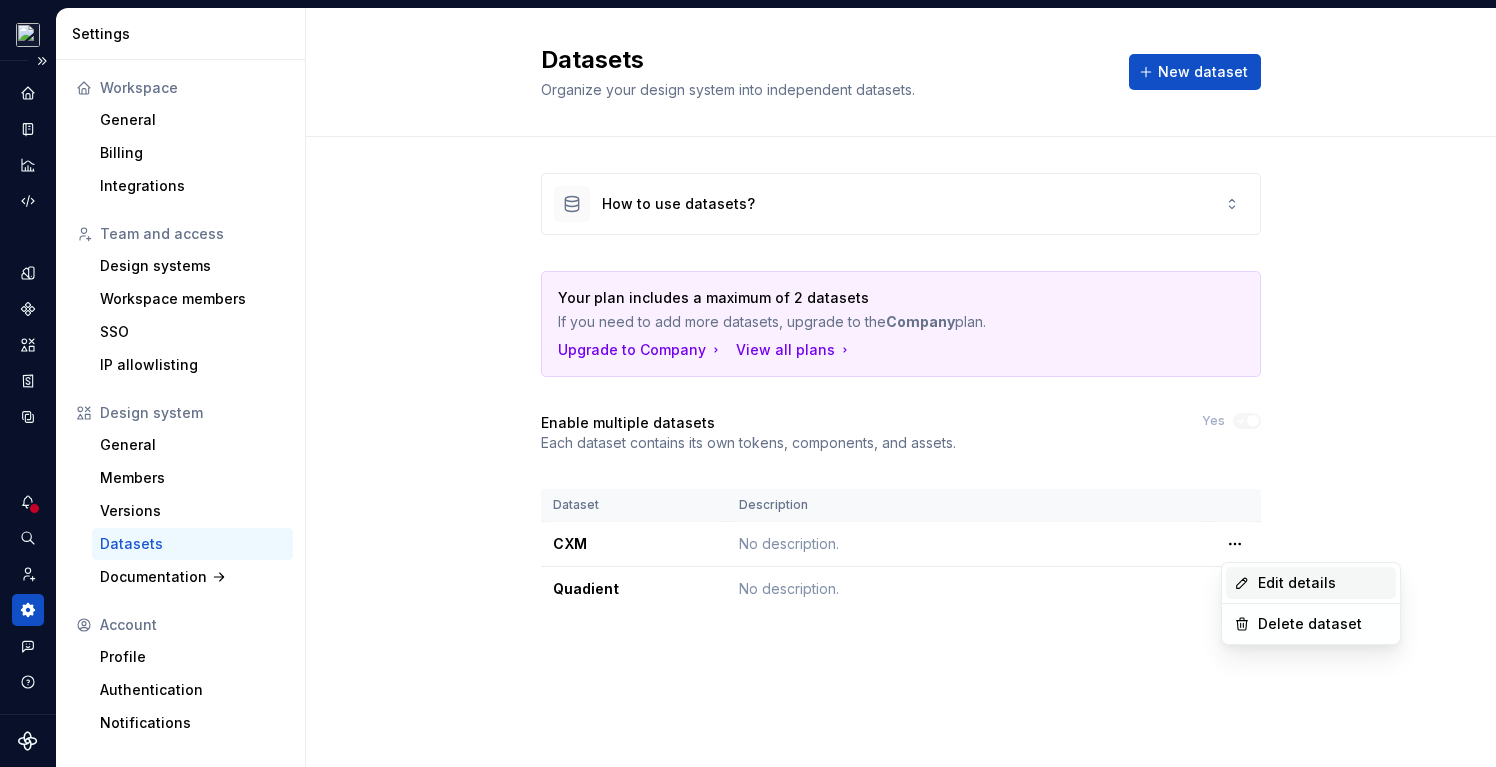 click on "Edit details" at bounding box center [1311, 583] 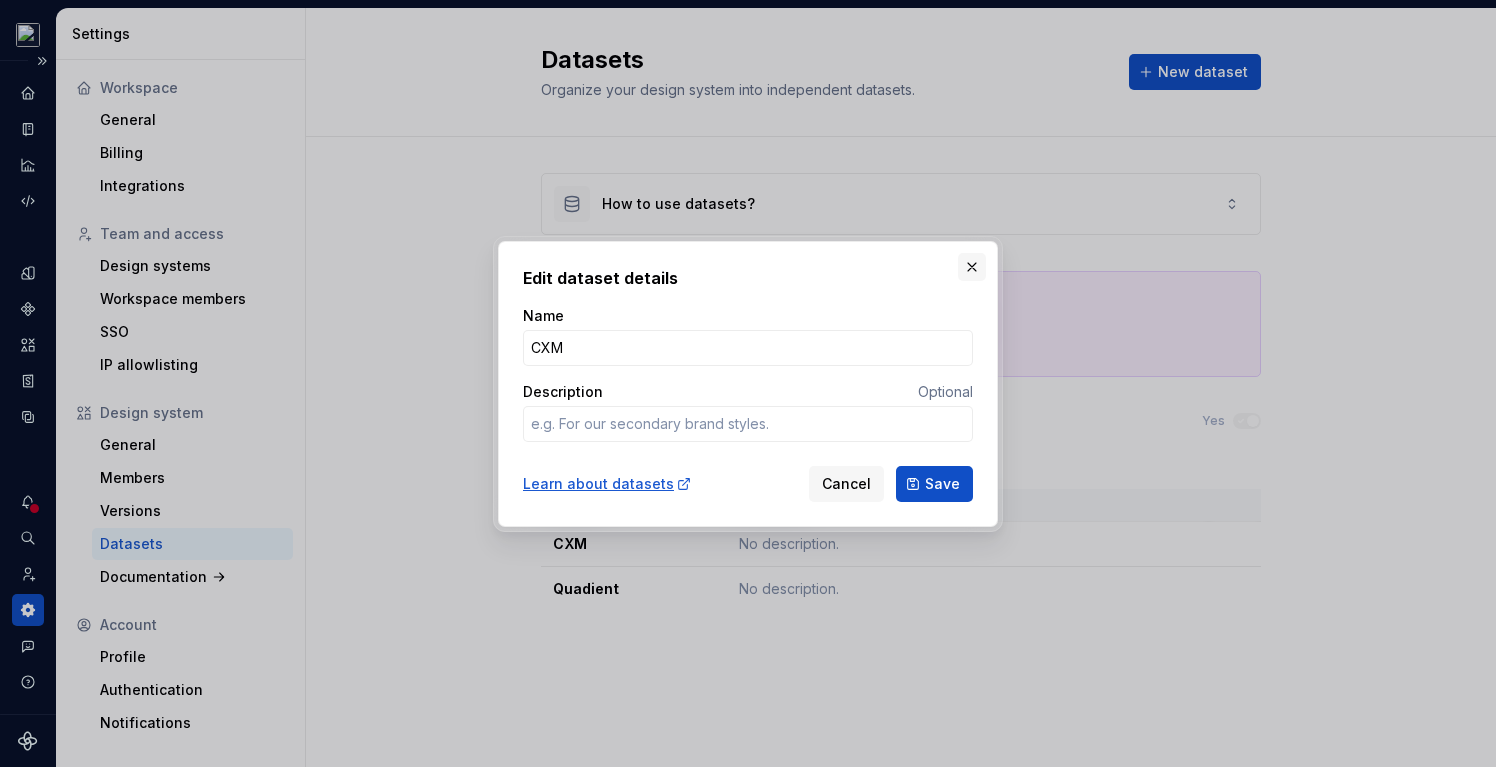 click at bounding box center (972, 267) 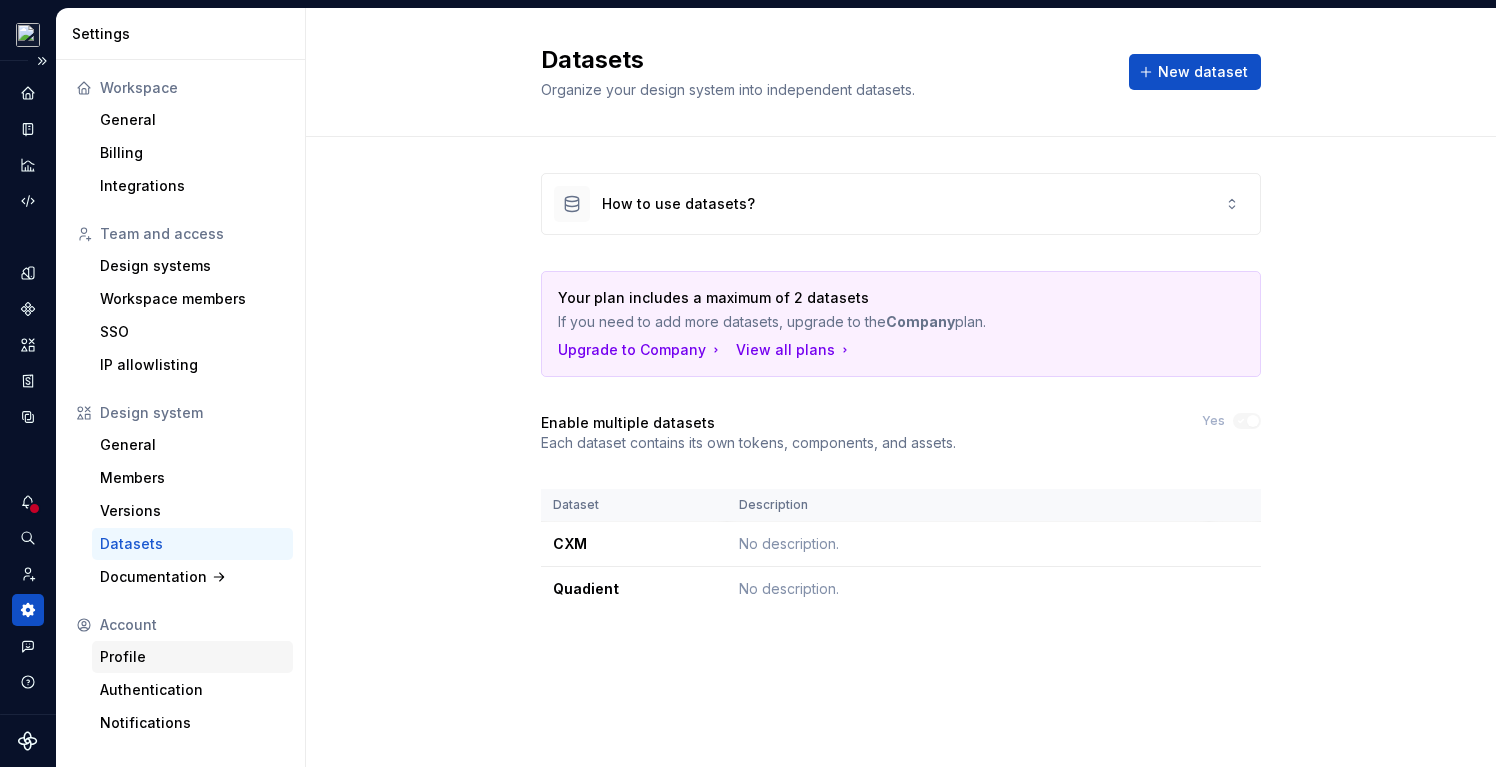 click on "Profile" at bounding box center (192, 657) 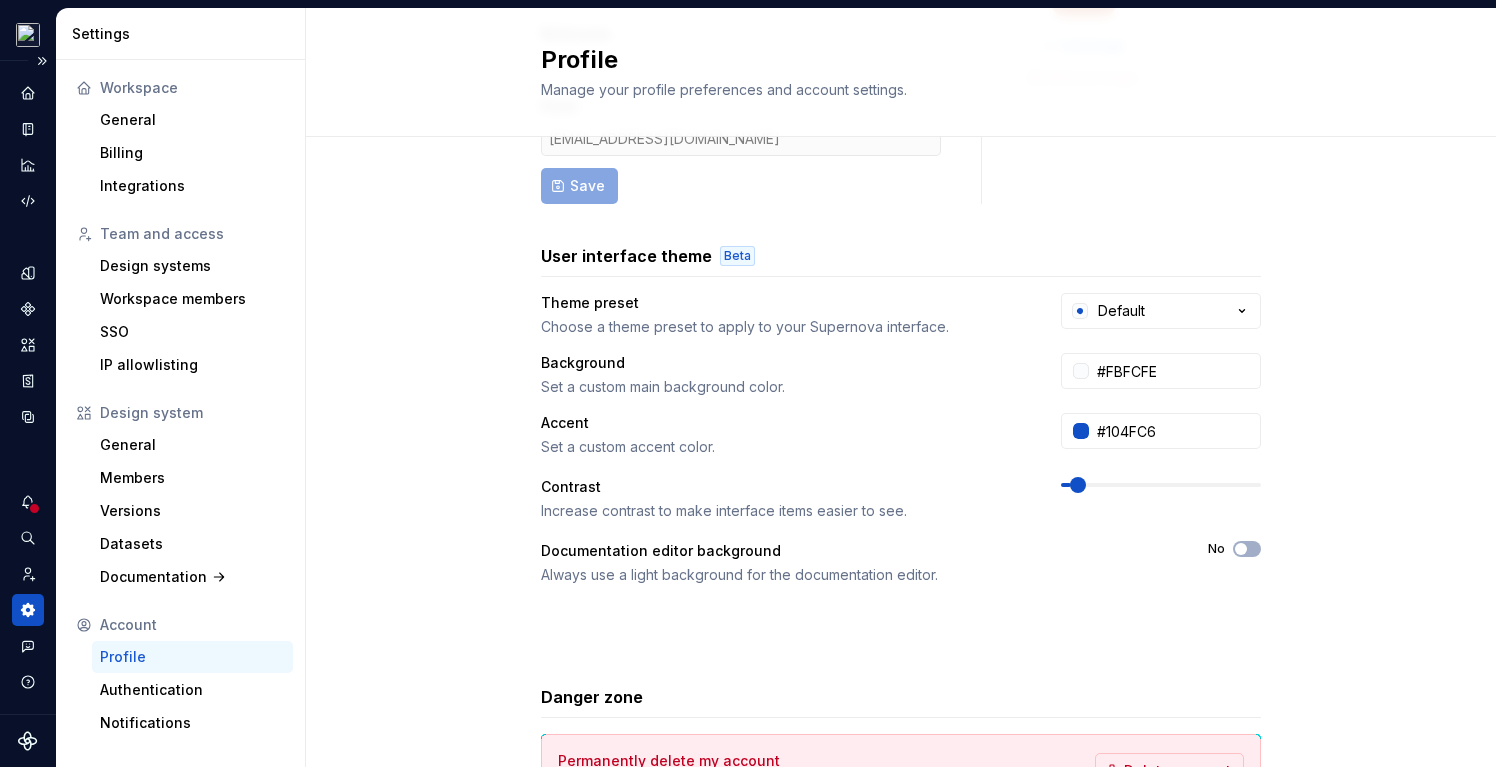scroll, scrollTop: 378, scrollLeft: 0, axis: vertical 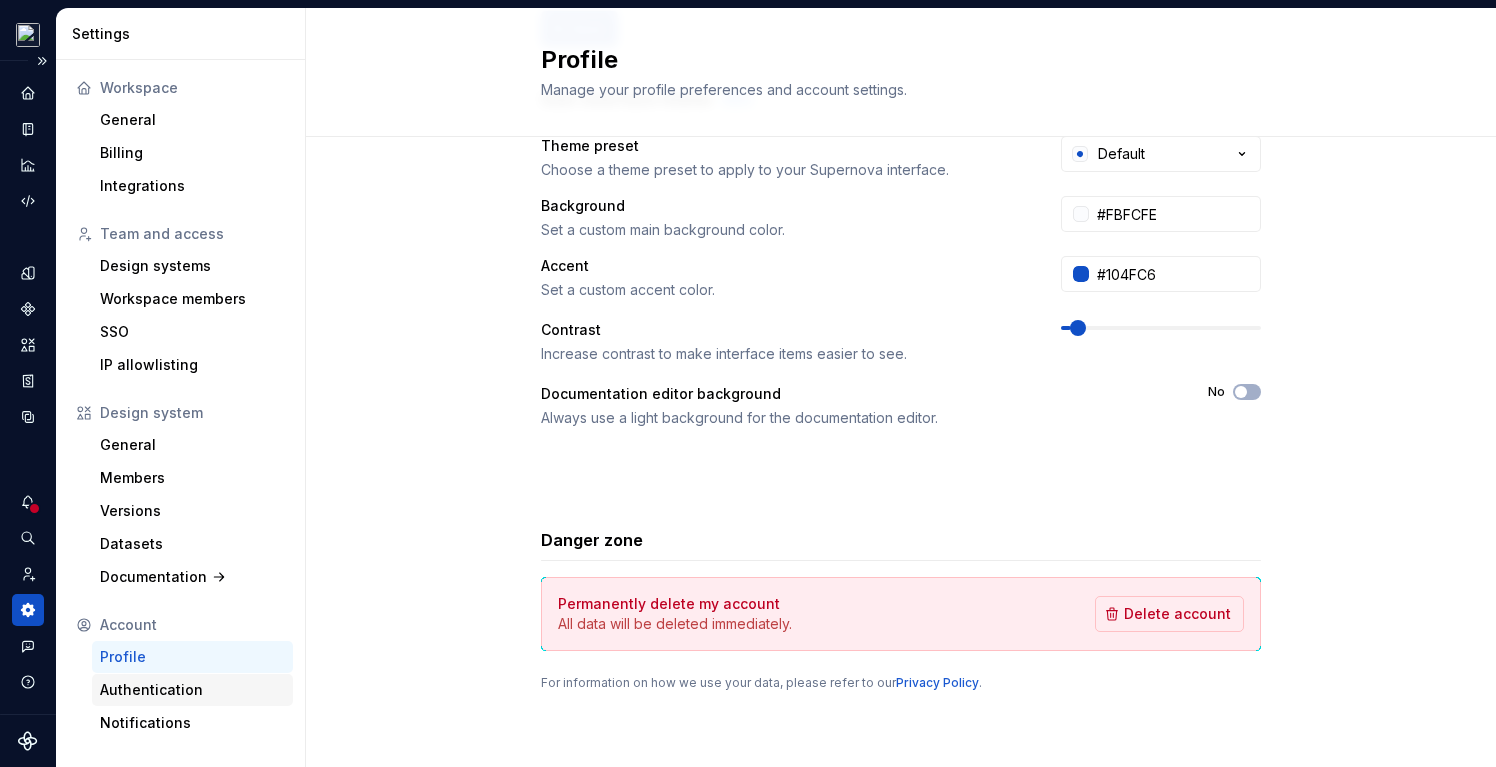 click on "Authentication" at bounding box center [192, 690] 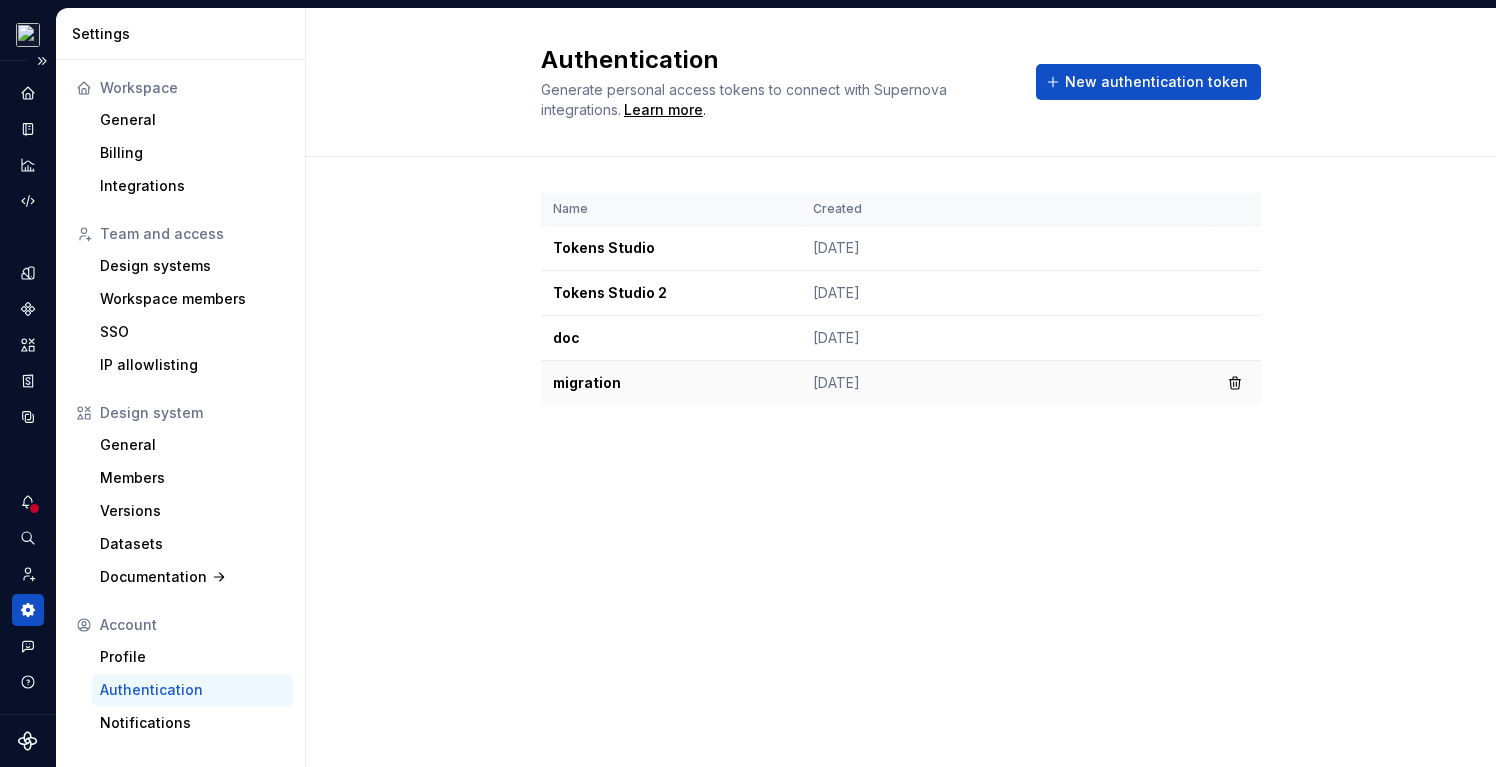 click on "migration" at bounding box center (671, 383) 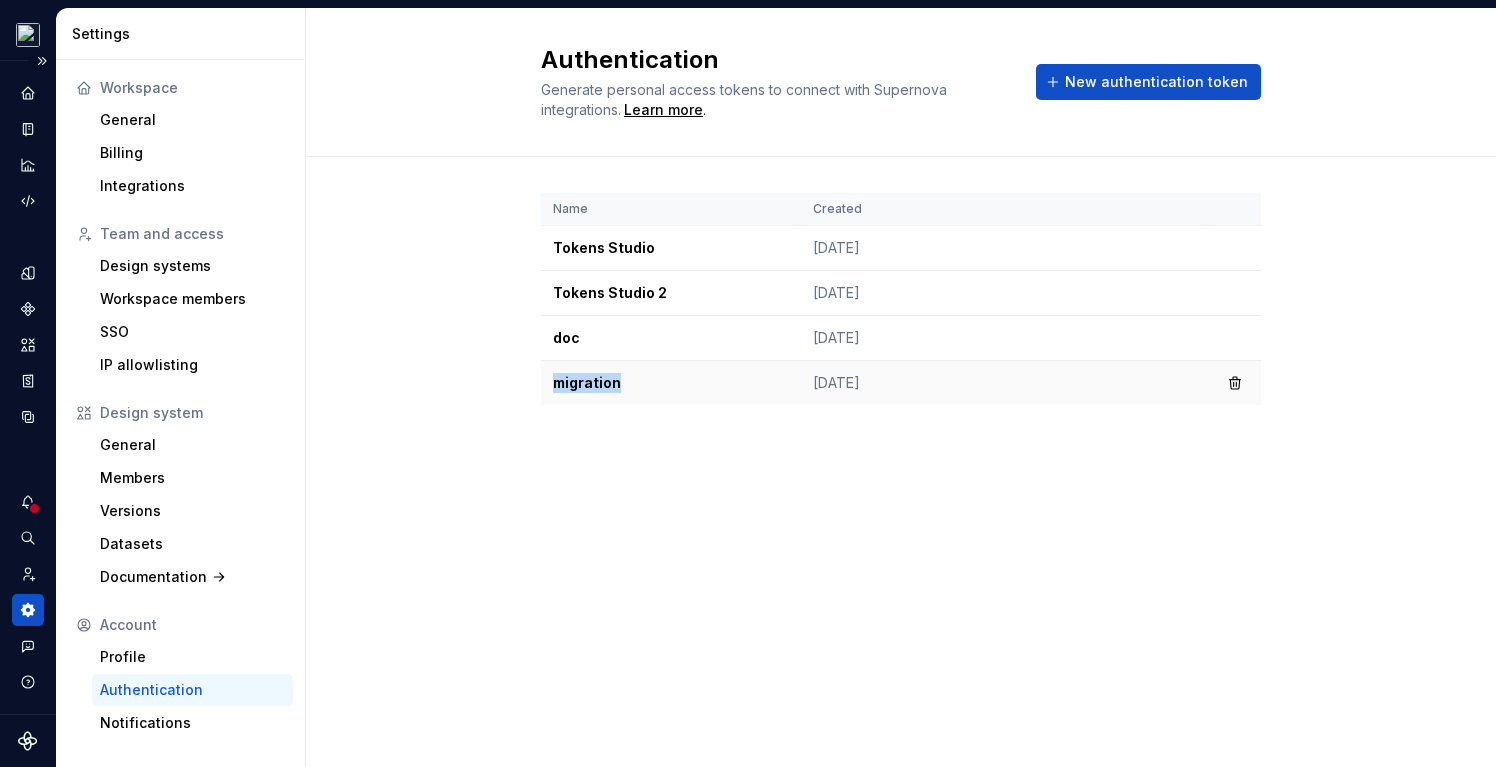 click on "migration" at bounding box center [671, 383] 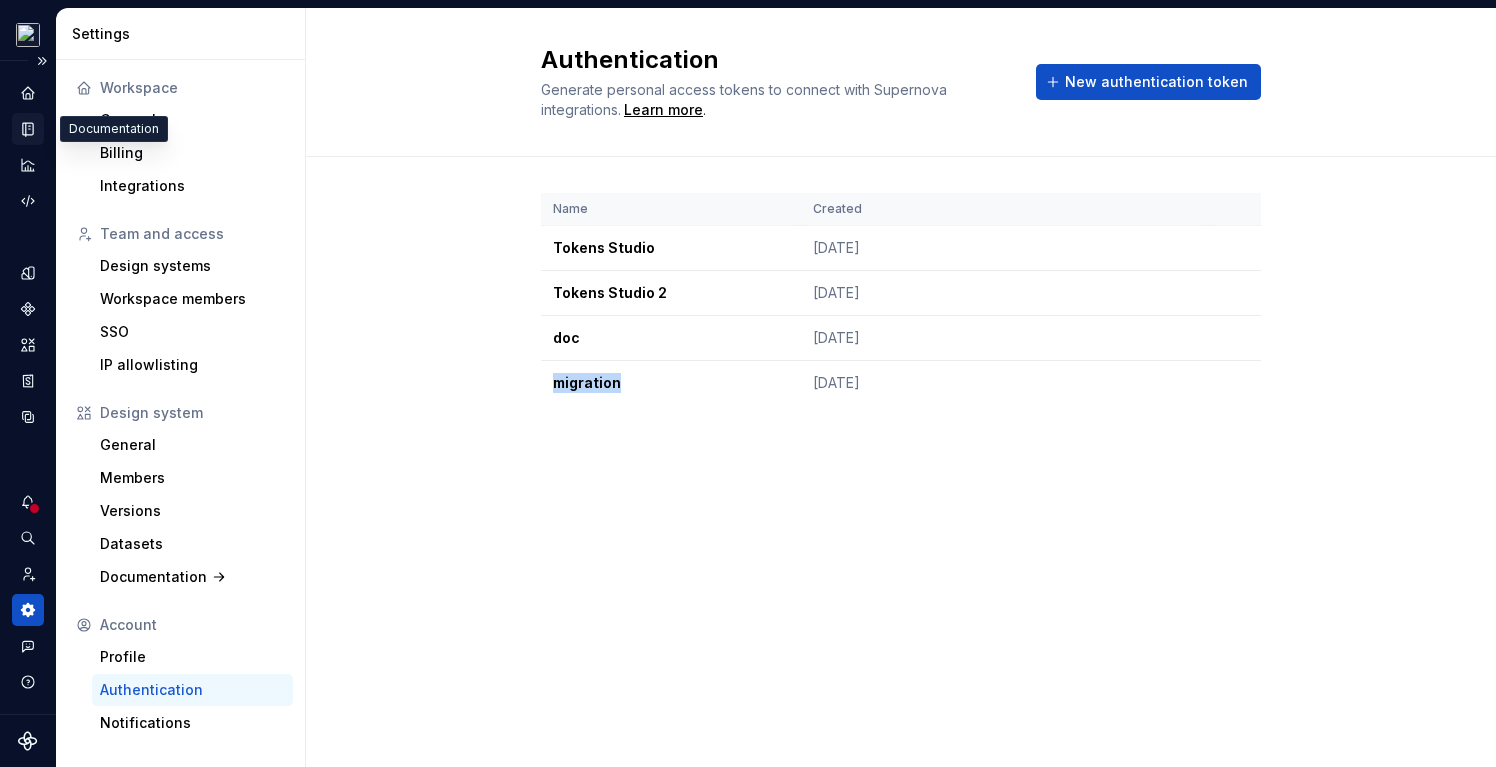 click 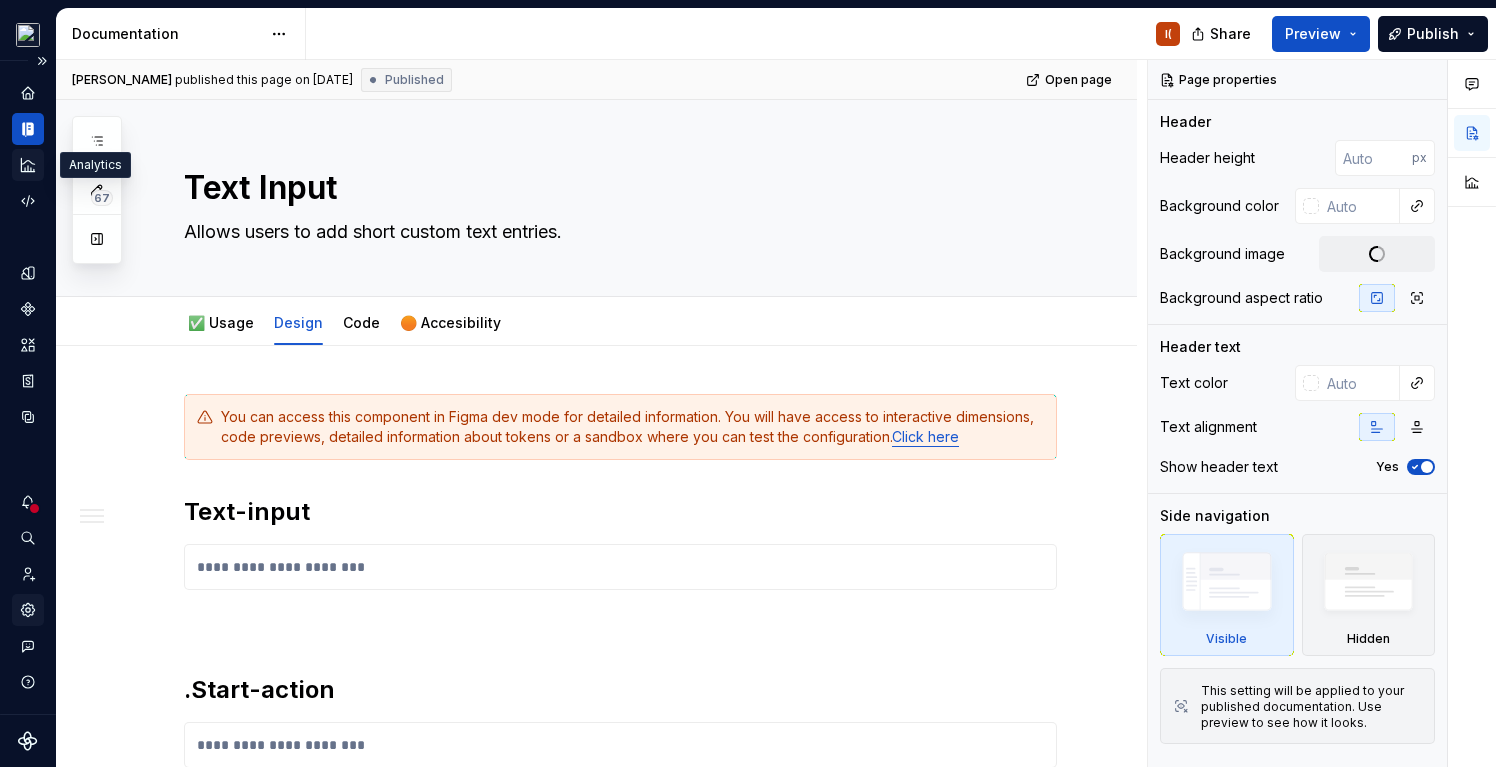 click 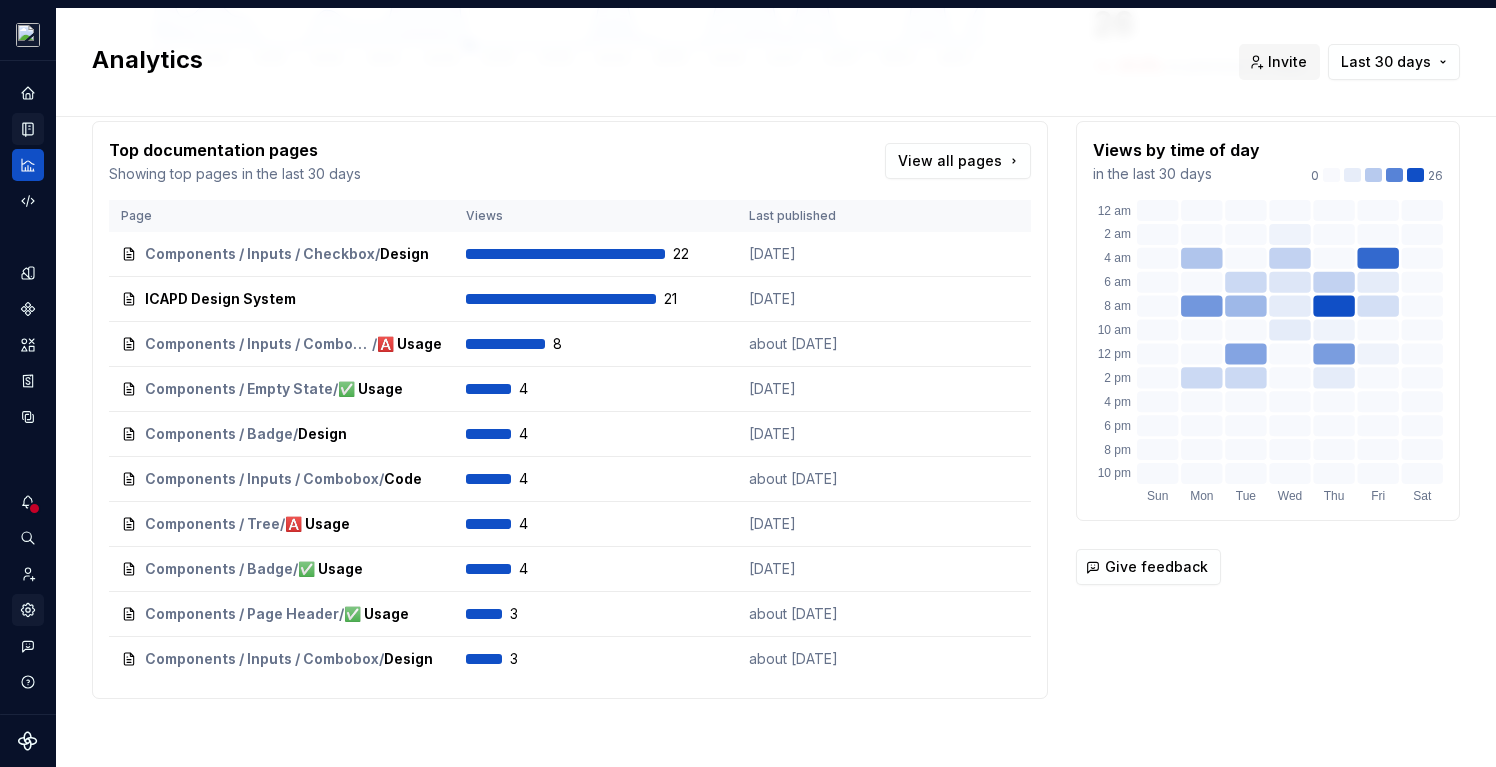 scroll, scrollTop: 362, scrollLeft: 0, axis: vertical 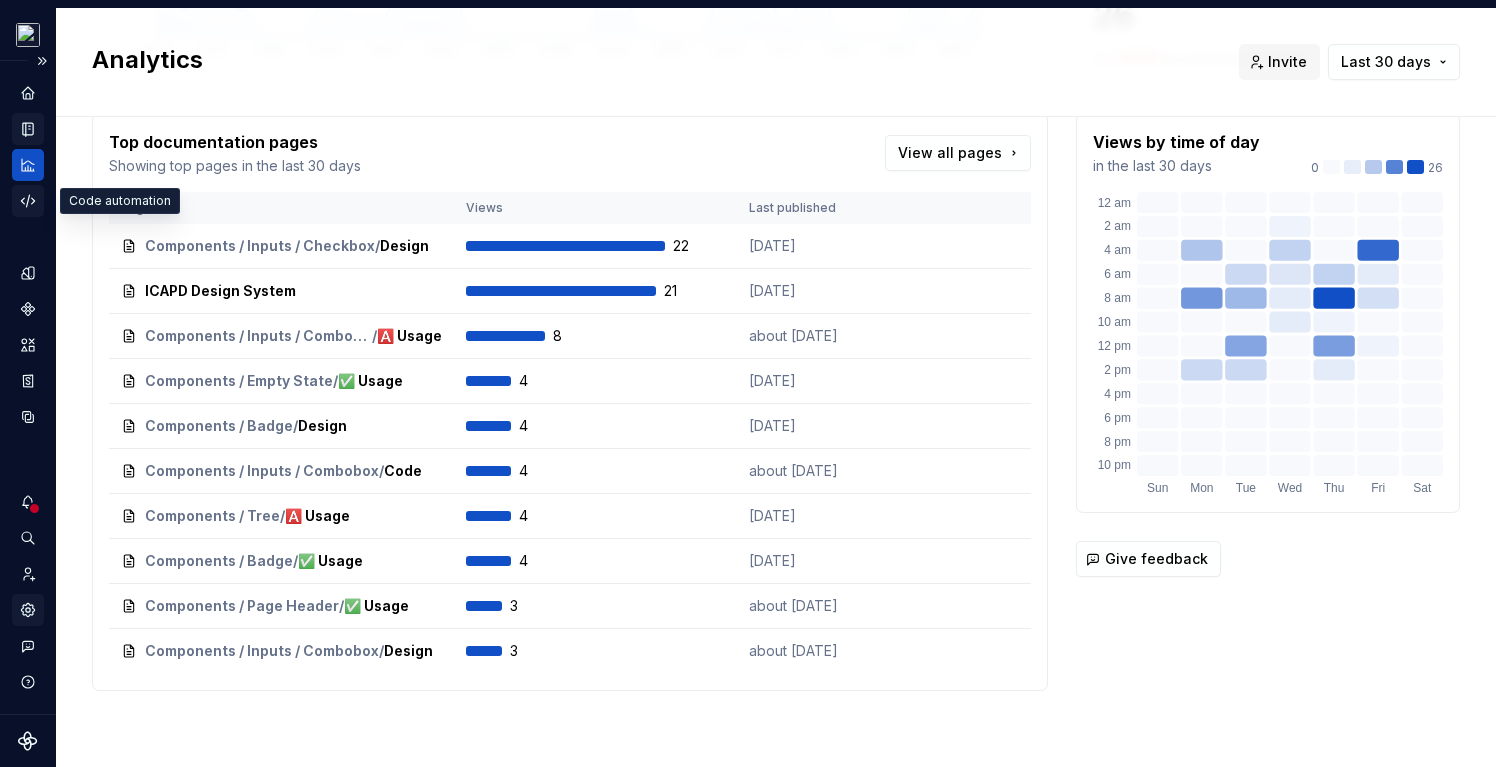 click 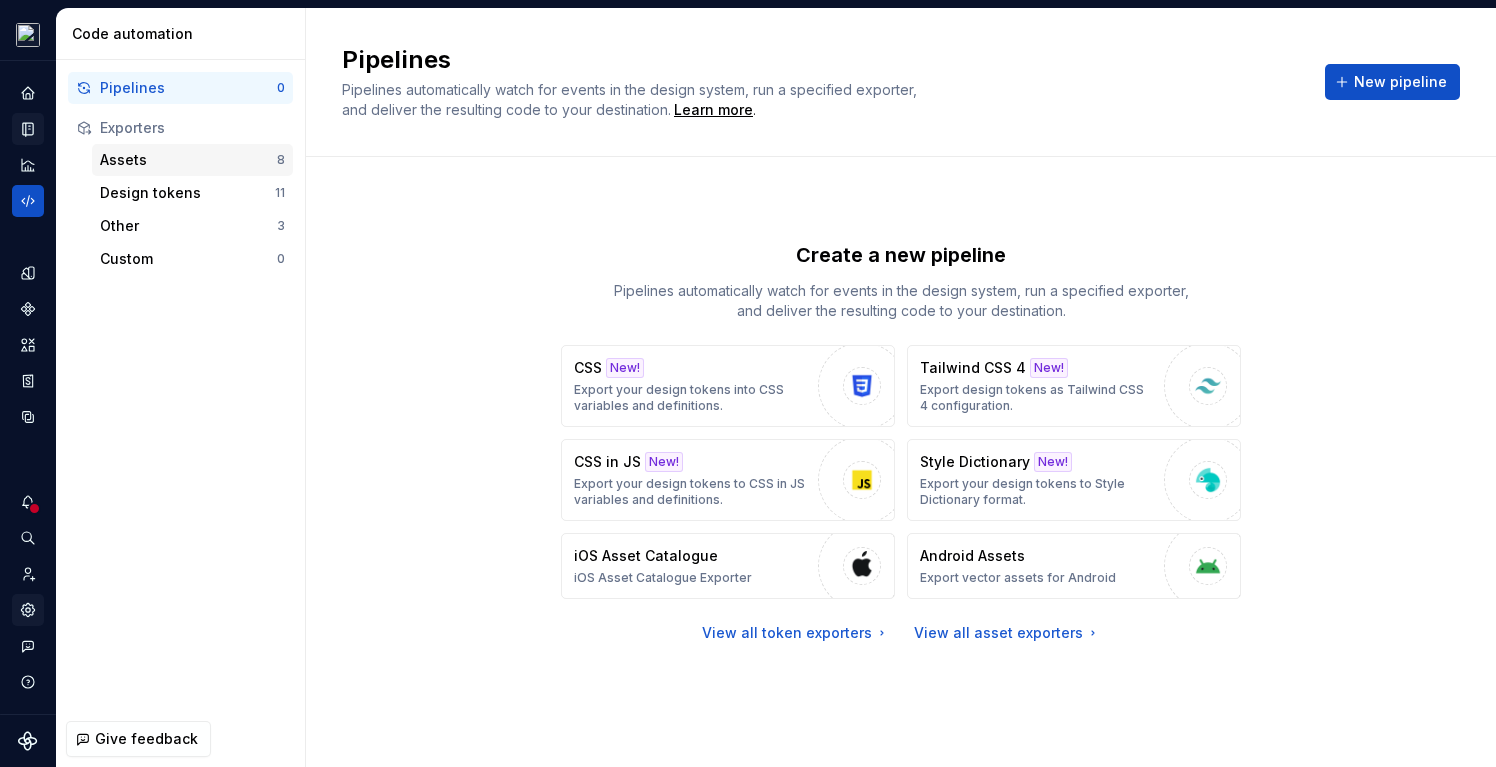 click on "Assets" at bounding box center [188, 160] 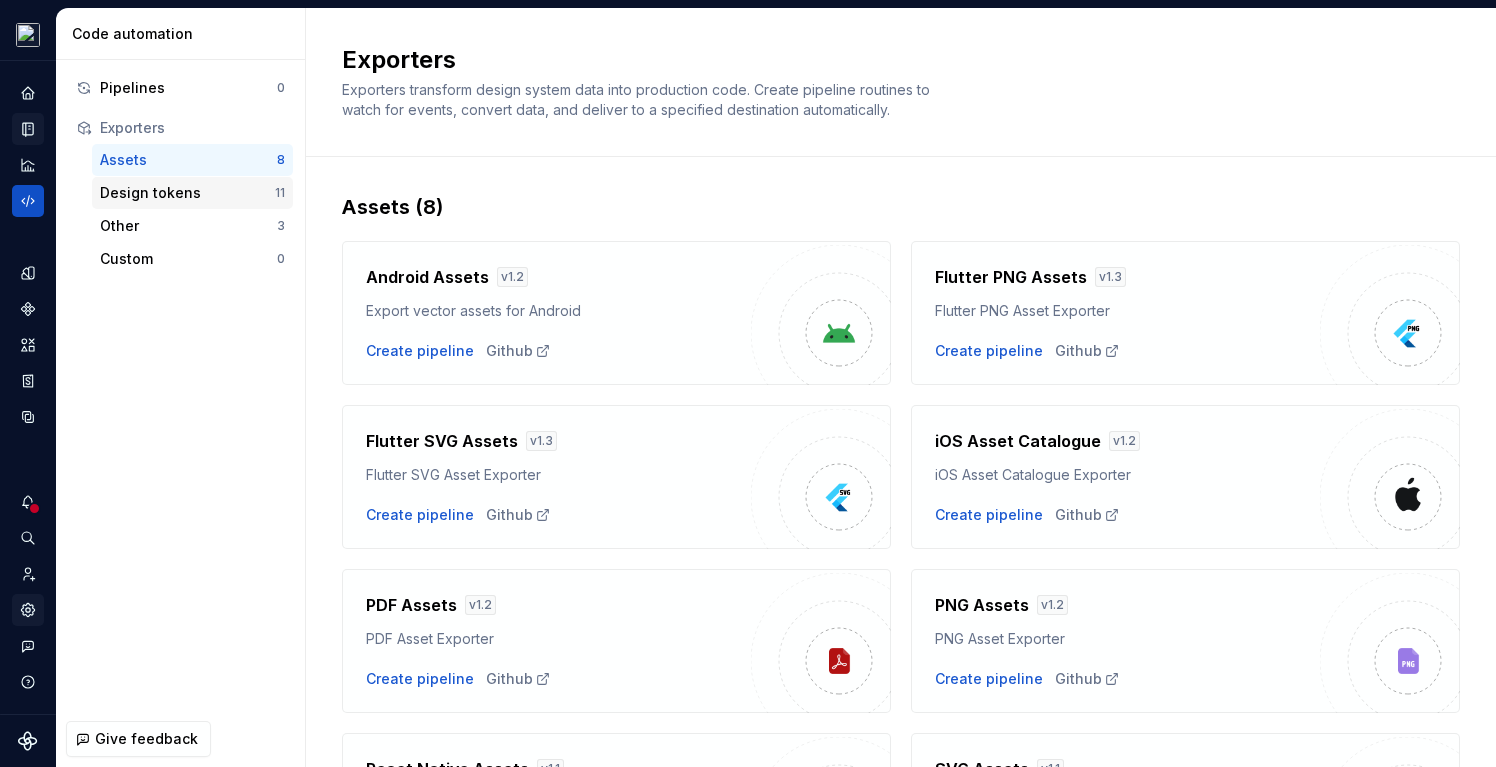 click on "Design tokens" at bounding box center [187, 193] 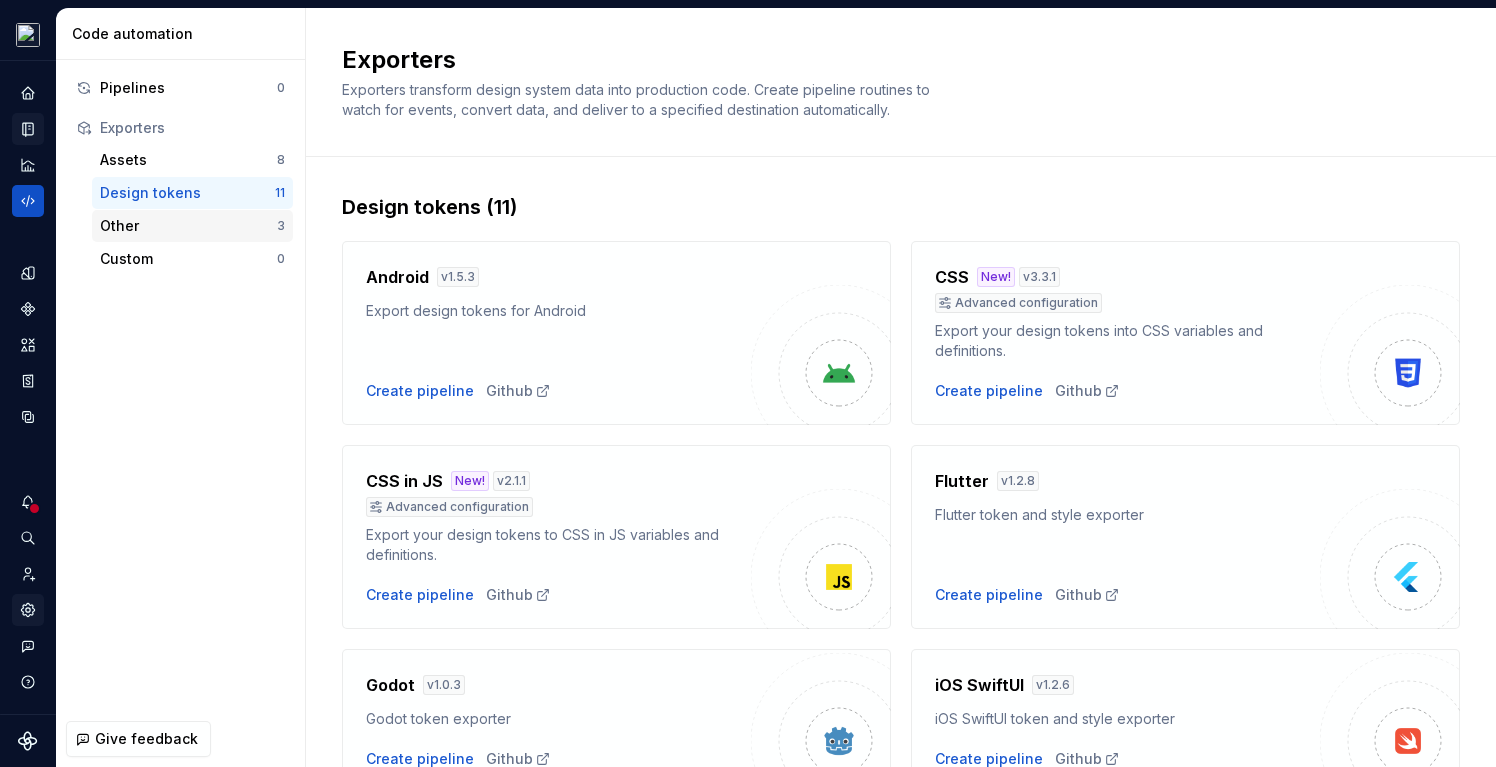 click on "Other" at bounding box center (188, 226) 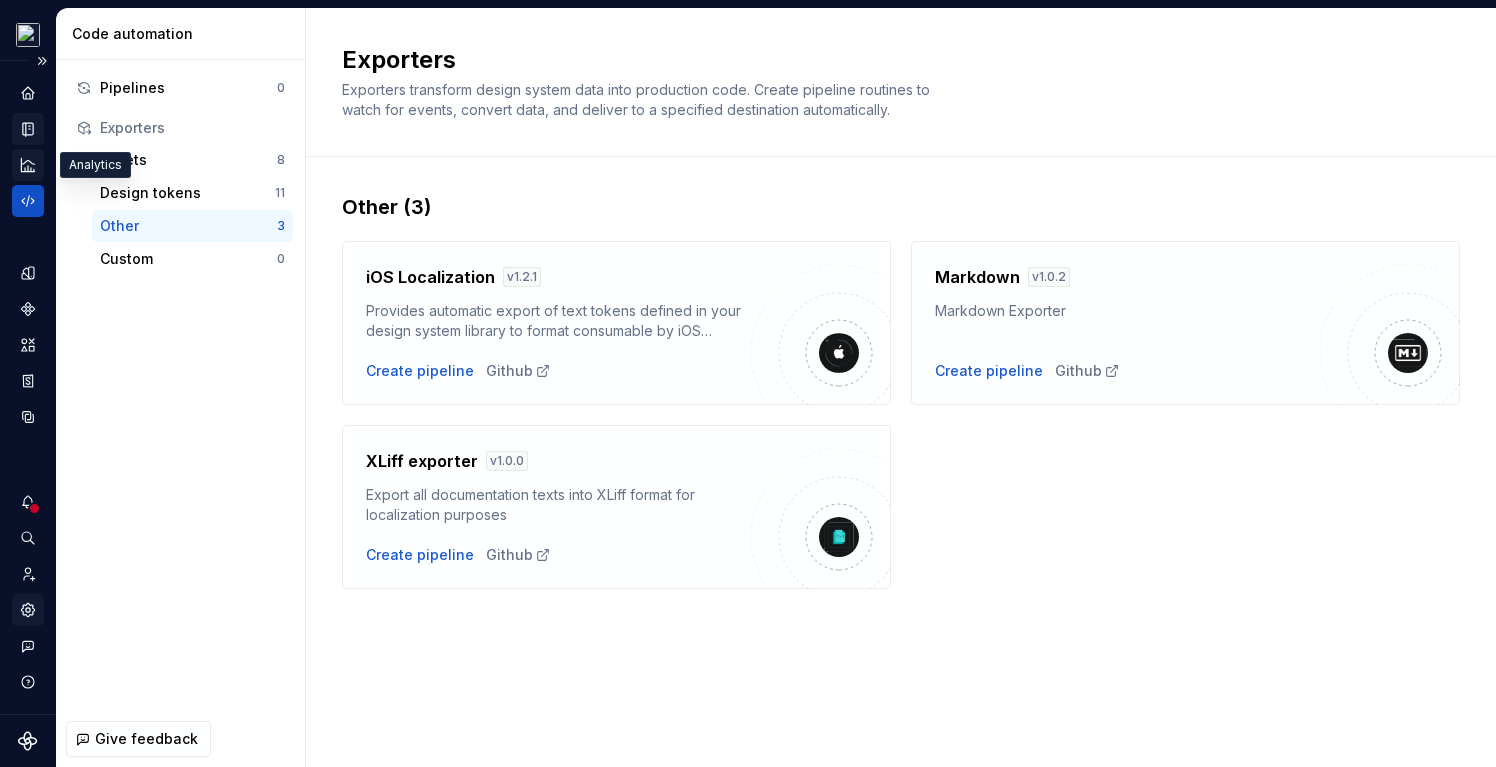 click 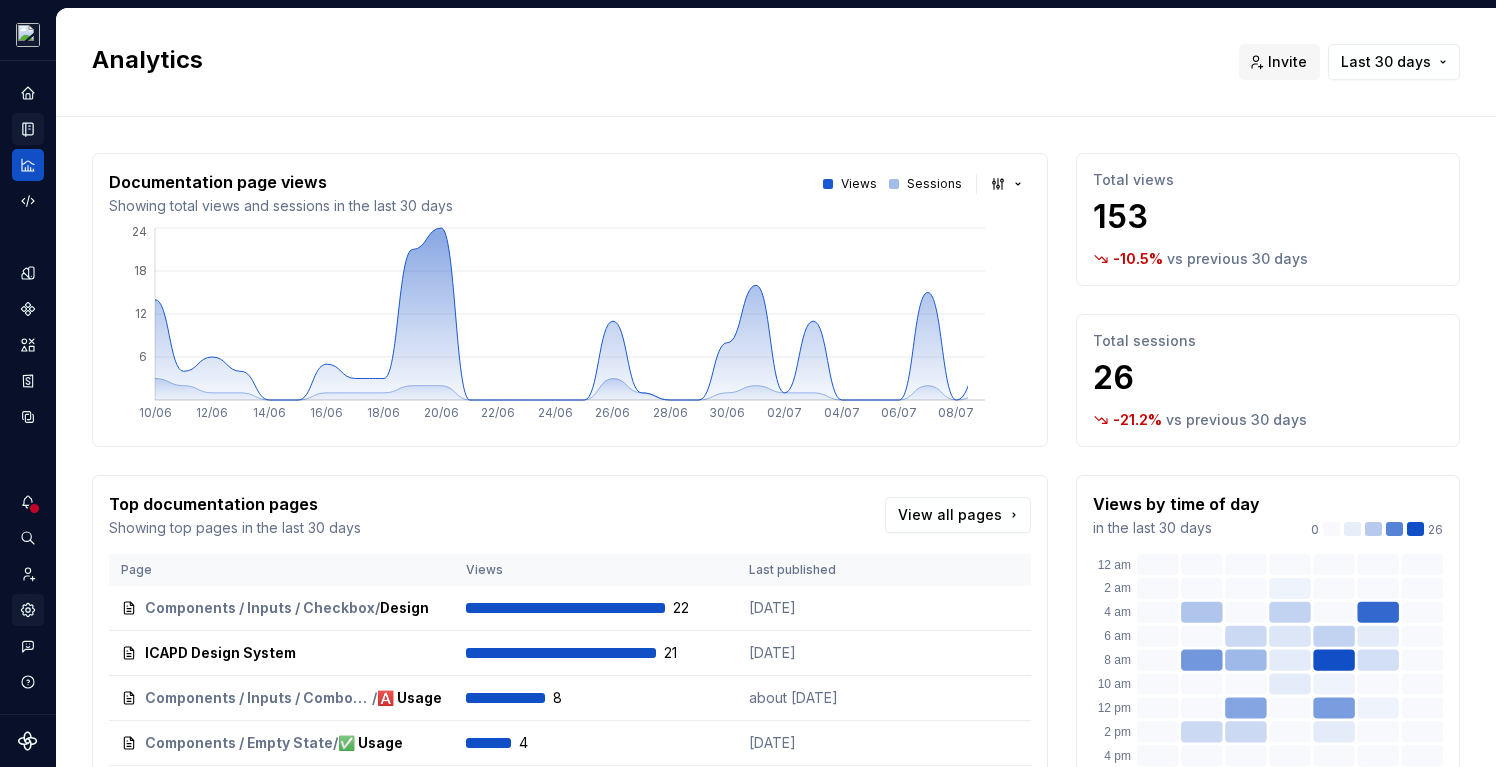 click 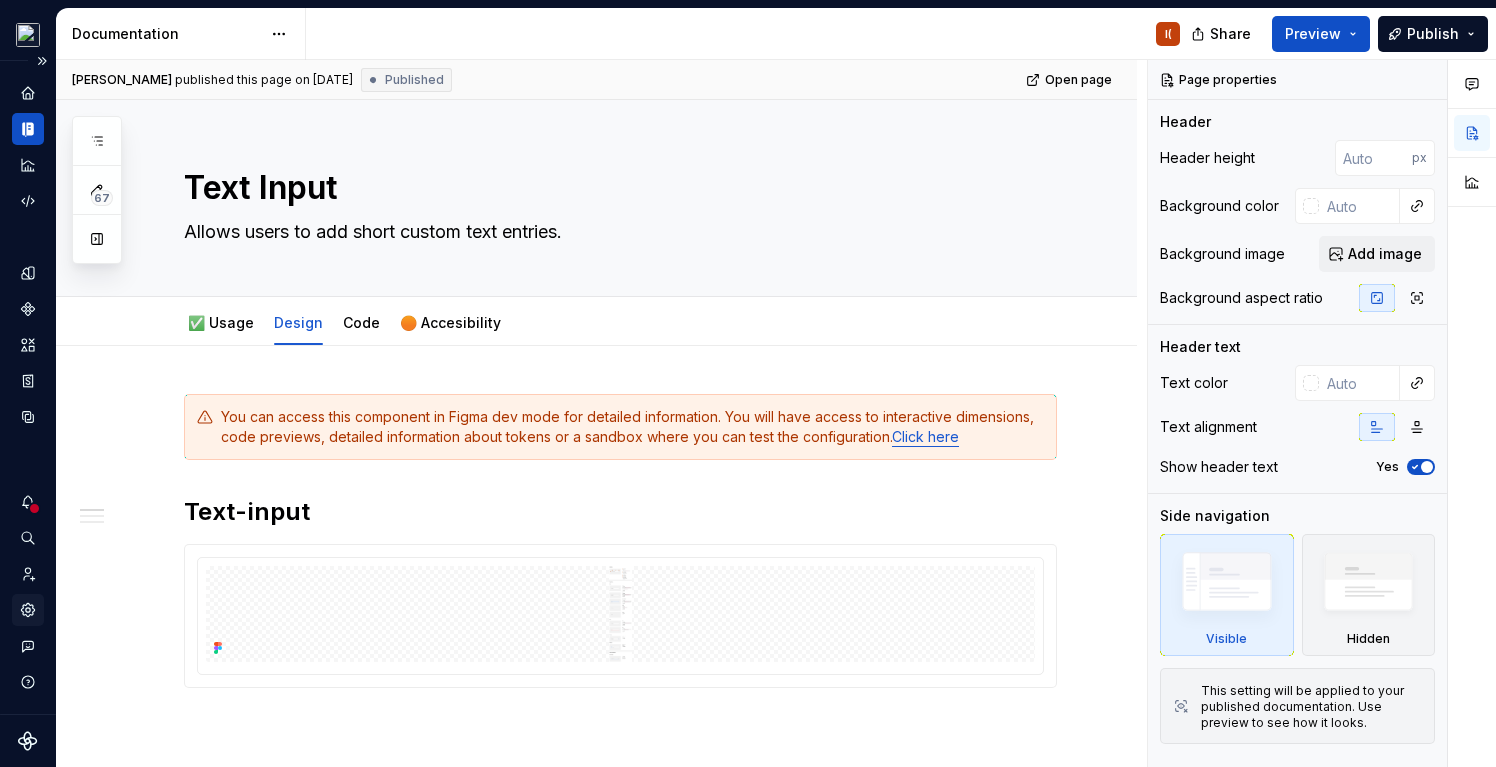 type on "*" 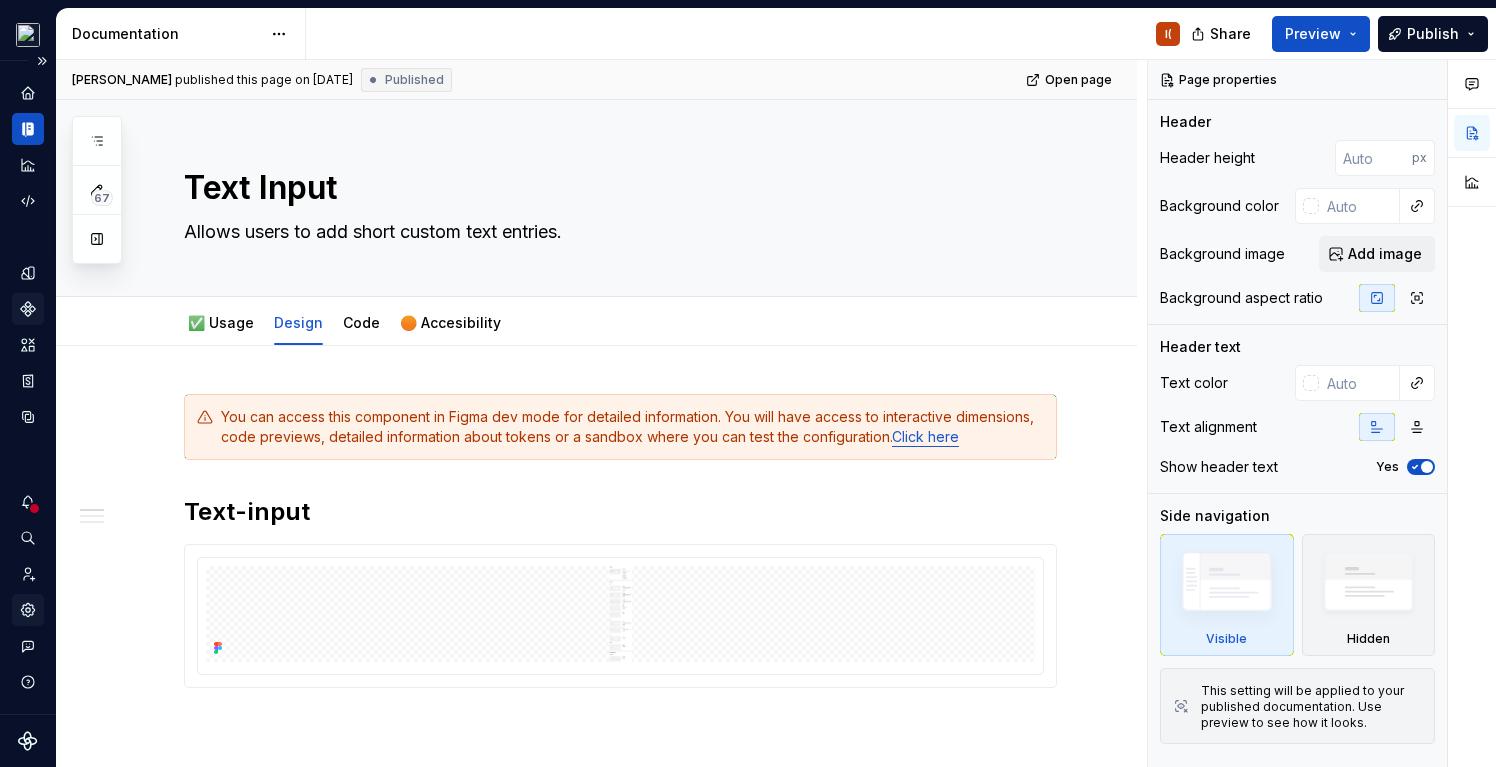 click 